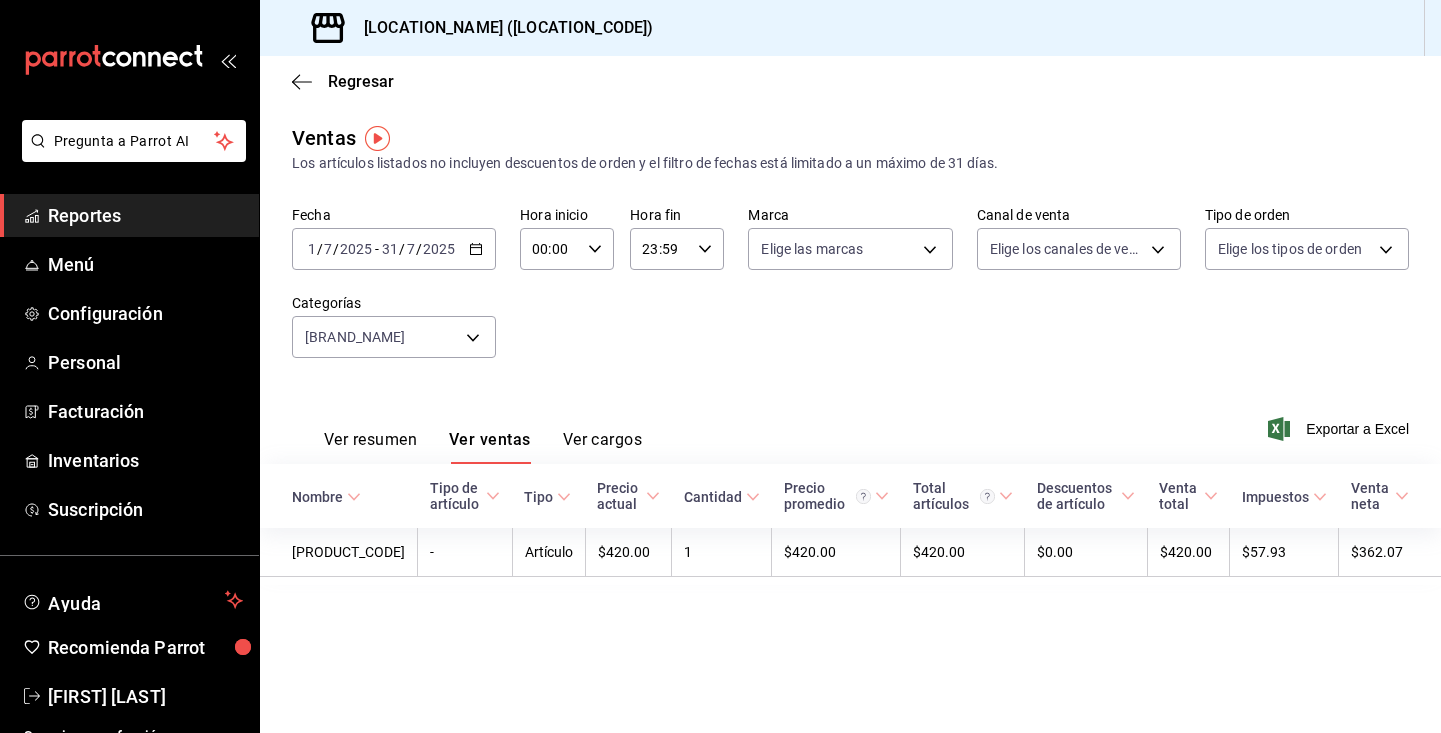 scroll, scrollTop: 0, scrollLeft: 0, axis: both 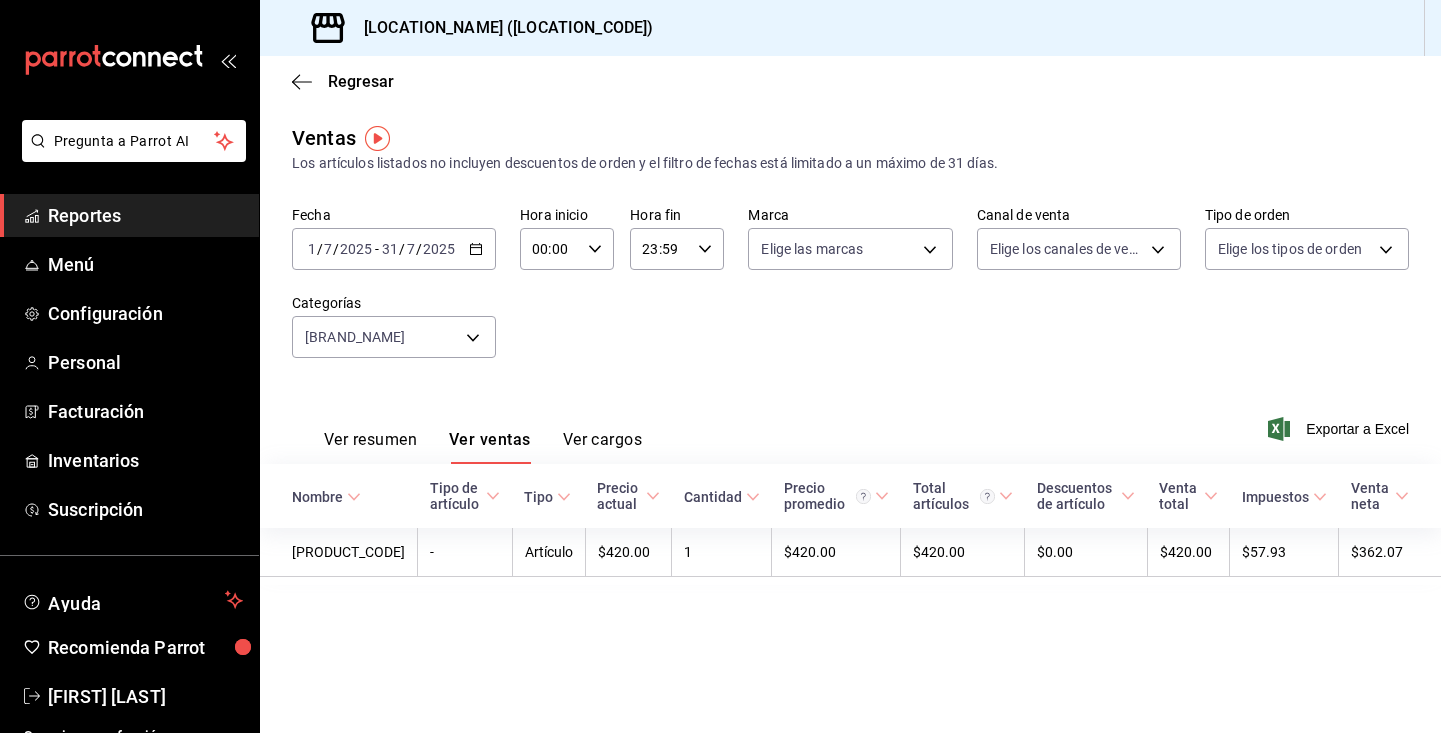 click 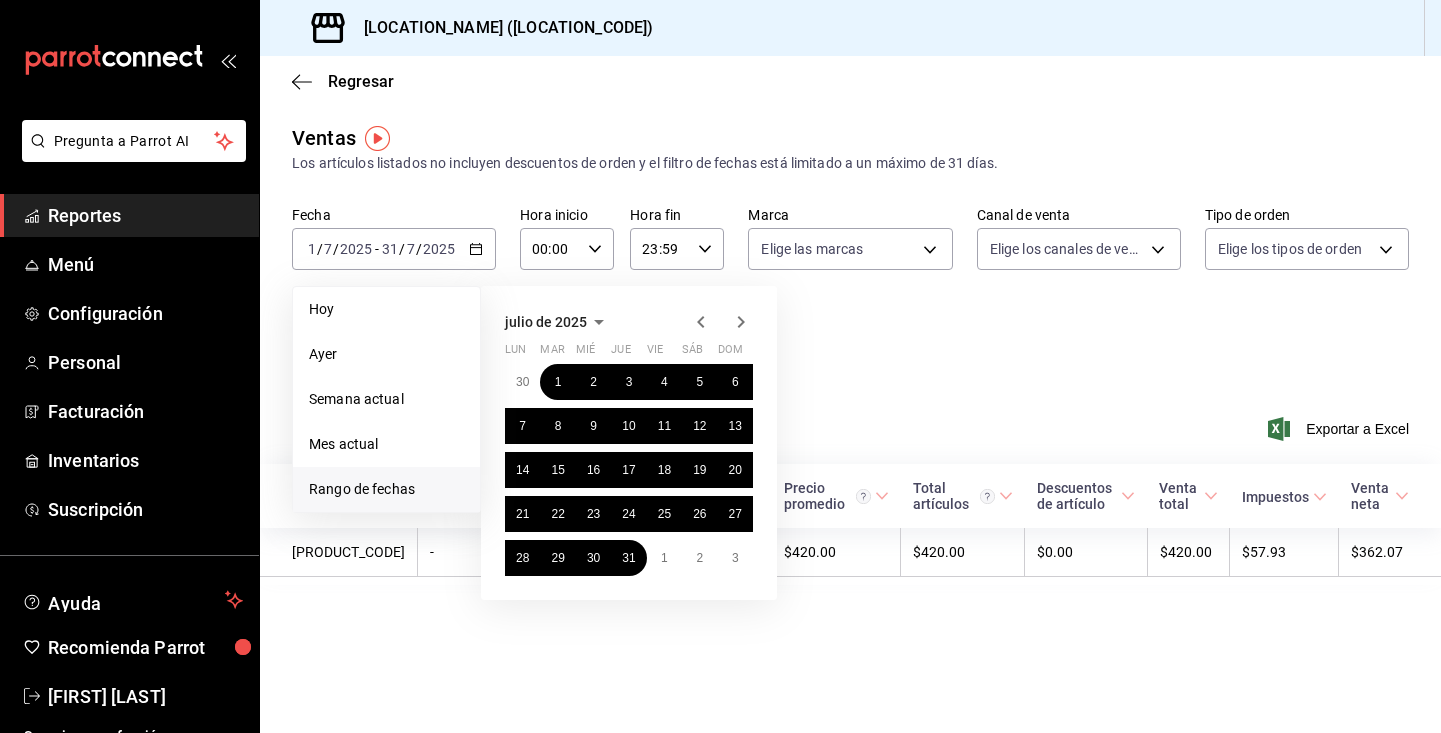 click 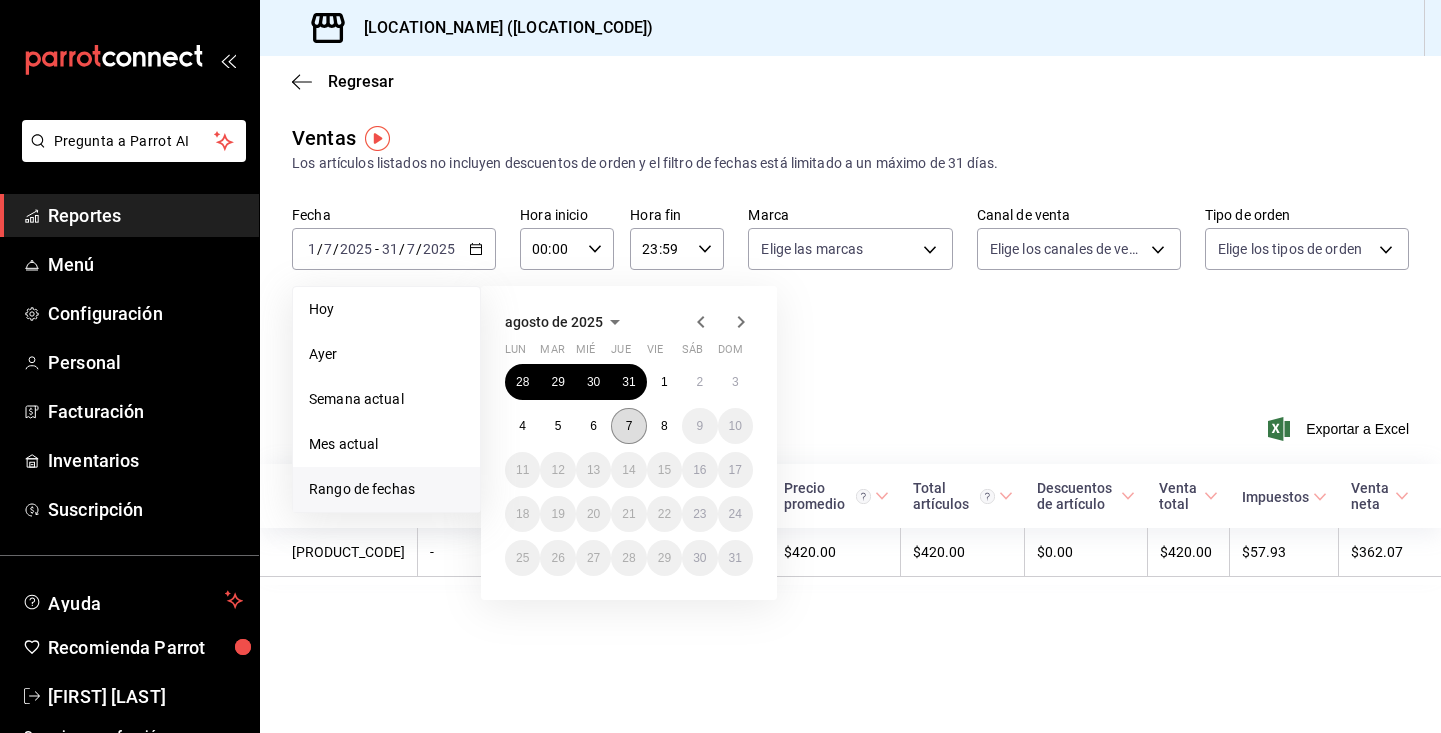 click on "7" at bounding box center [628, 426] 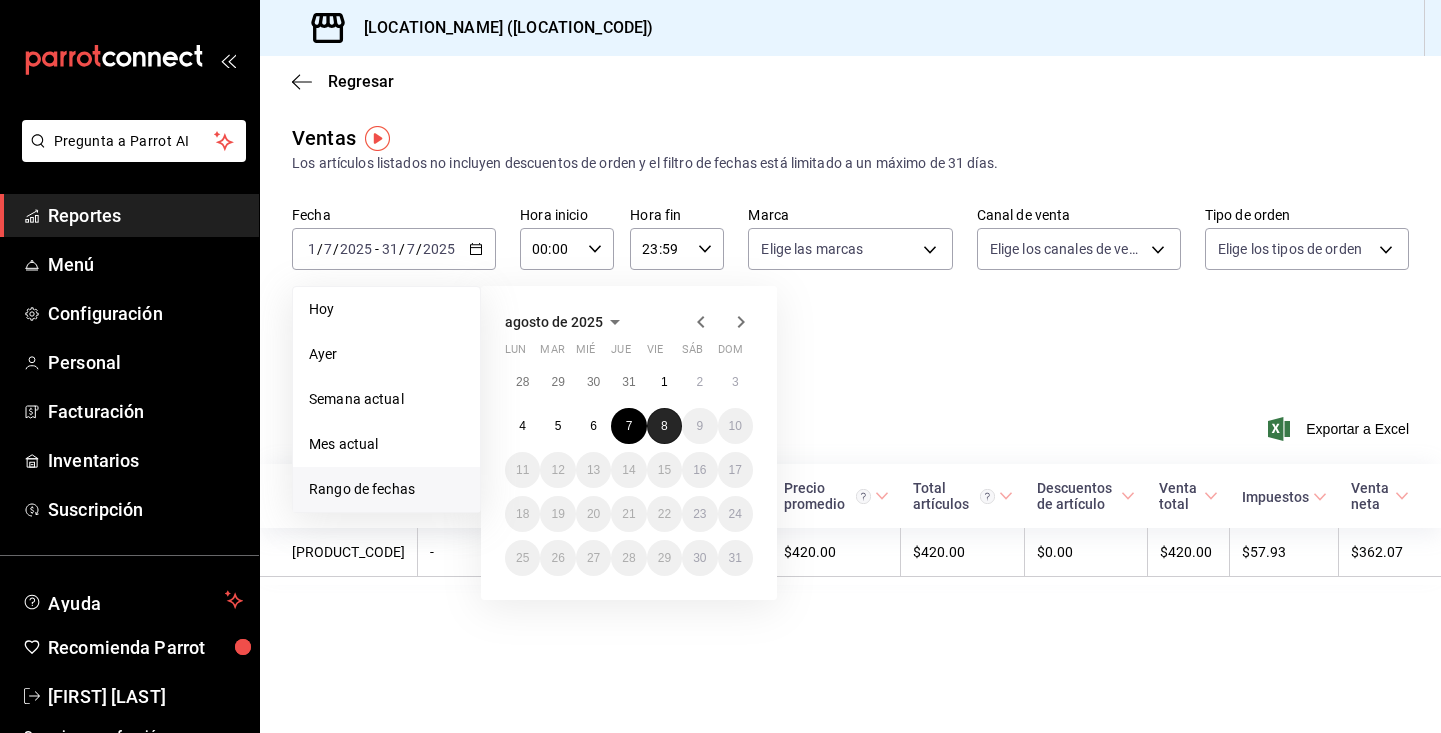 click on "8" at bounding box center (664, 426) 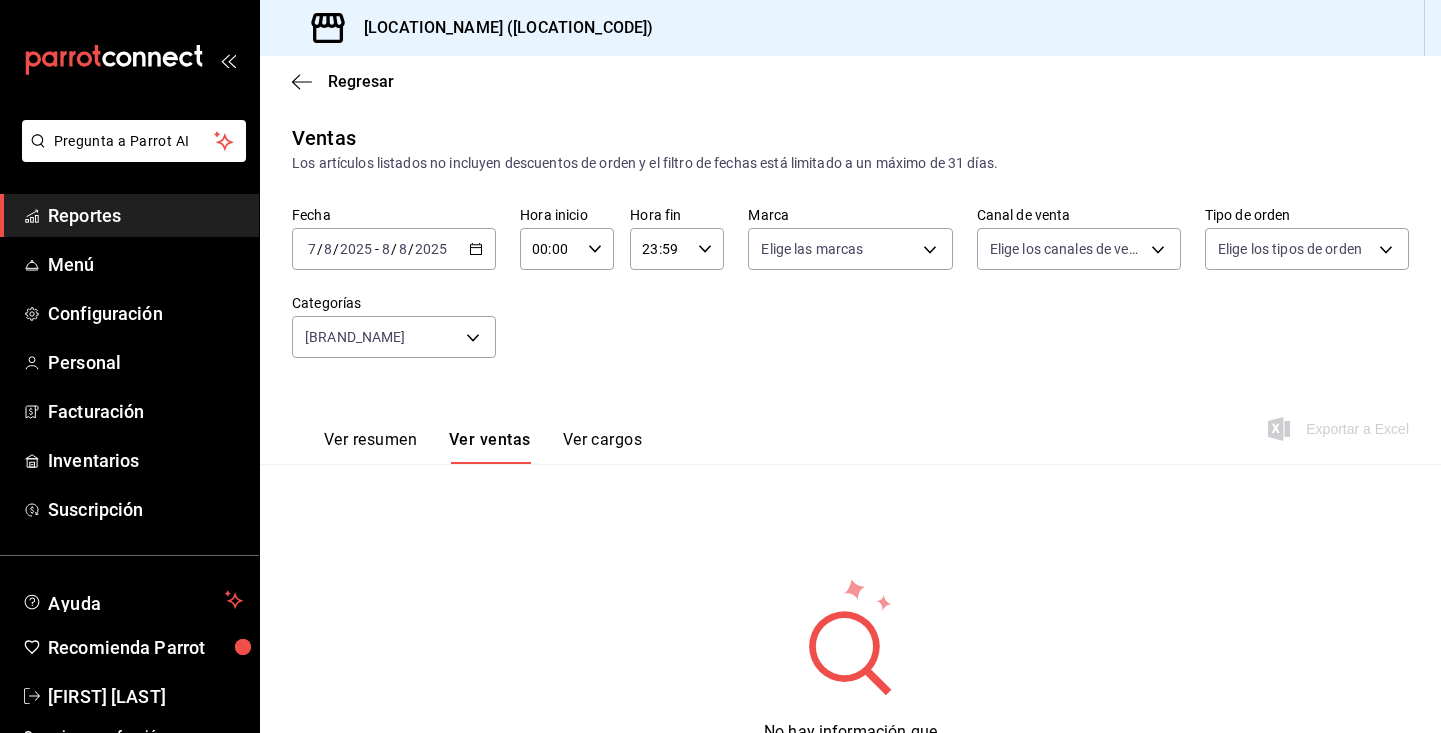 scroll, scrollTop: 99, scrollLeft: 0, axis: vertical 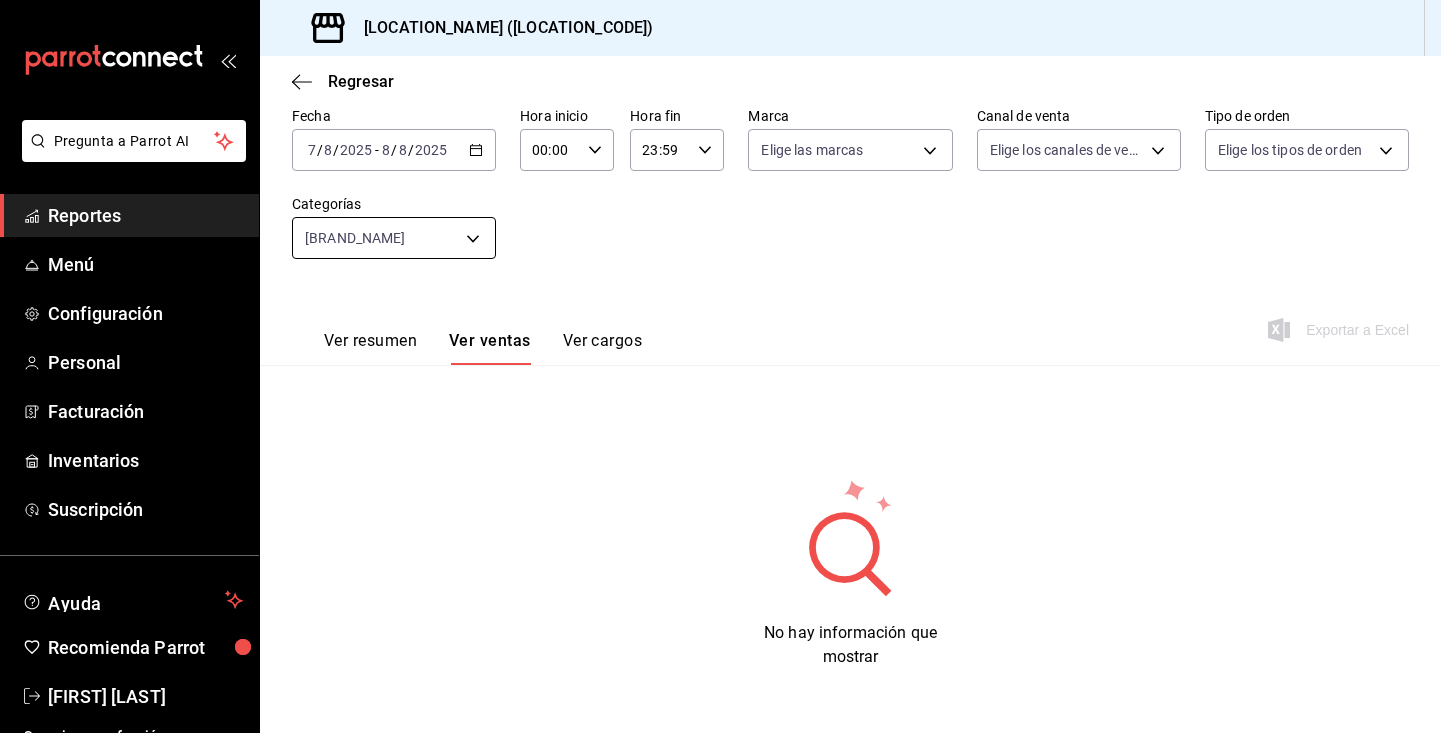 click on "Pregunta a Parrot AI Reportes   Menú   Configuración   Personal   Facturación   Inventarios   Suscripción   Ayuda Recomienda Parrot   [FIRST] [LAST]   Sugerir nueva función   Sucursal: [LOCATION_NAME] ([LOCATION_CODE]) Regresar Ventas Los artículos listados no incluyen descuentos de orden y el filtro de fechas está limitado a un máximo de 31 días. Fecha [YEAR]-[MONTH]-[DAY] [DAY] / [MONTH] / [YEAR] - [YEAR]-[MONTH]-[DAY] [DAY] / [MONTH] / [YEAR] Hora inicio 00:00 Hora inicio Hora fin 23:59 Hora fin Marca Elige las marcas Canal de venta Elige los canales de venta Tipo de orden Elige los tipos de orden Categorías [BRAND_NAME] [UUID] Ver resumen Ver ventas Ver cargos Exportar a Excel No hay información que mostrar Pregunta a Parrot AI Reportes   Menú   Configuración   Personal   Facturación   Inventarios   Suscripción   Ayuda Recomienda Parrot   [FIRST] [LAST]   Sugerir nueva función   GANA 1 MES GRATIS EN TU SUSCRIPCIÓN AQUÍ Ver video tutorial Ir a video Visitar centro de ayuda ([PHONE_AREA_CODE]) [PHONE_NUMBER] ([PHONE_AREA_CODE]) [PHONE_NUMBER]" at bounding box center [720, 366] 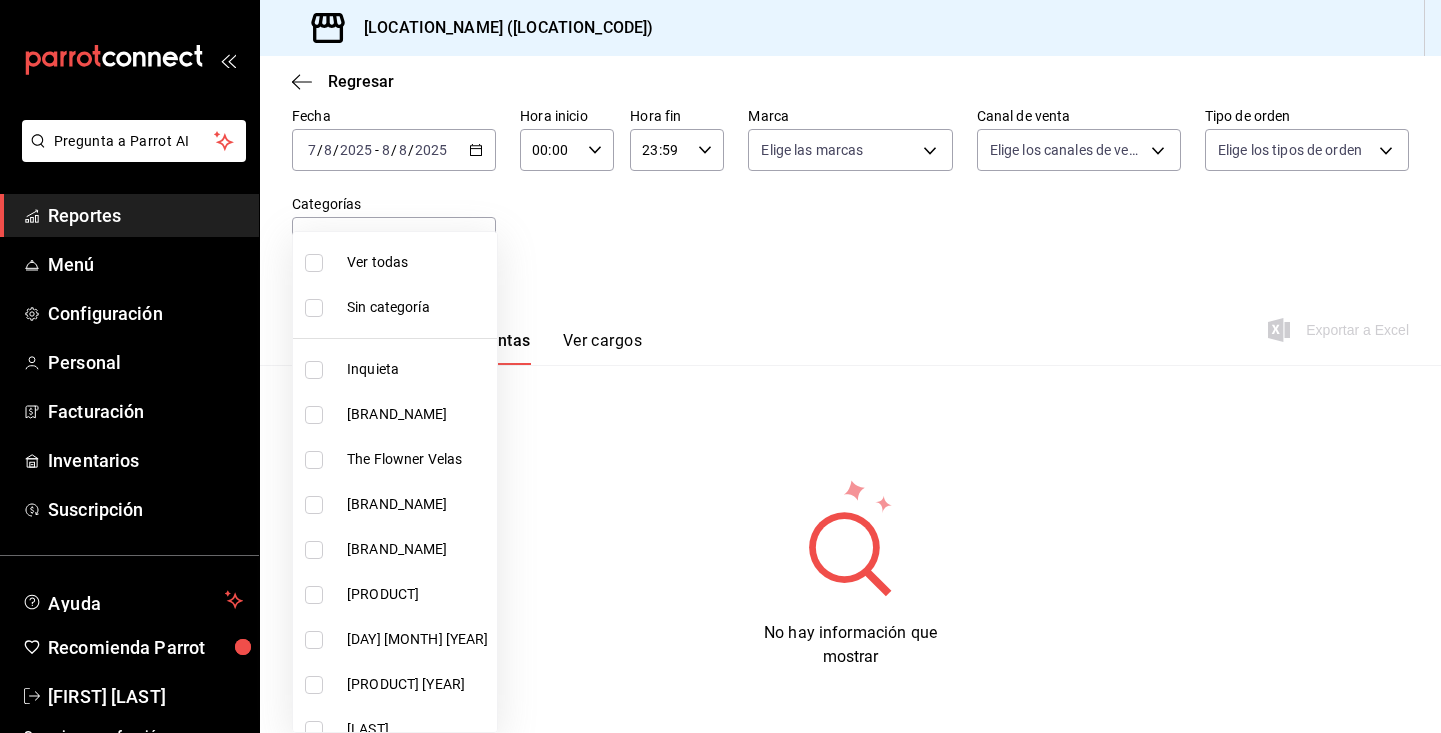 click on "Ver todas" at bounding box center [418, 262] 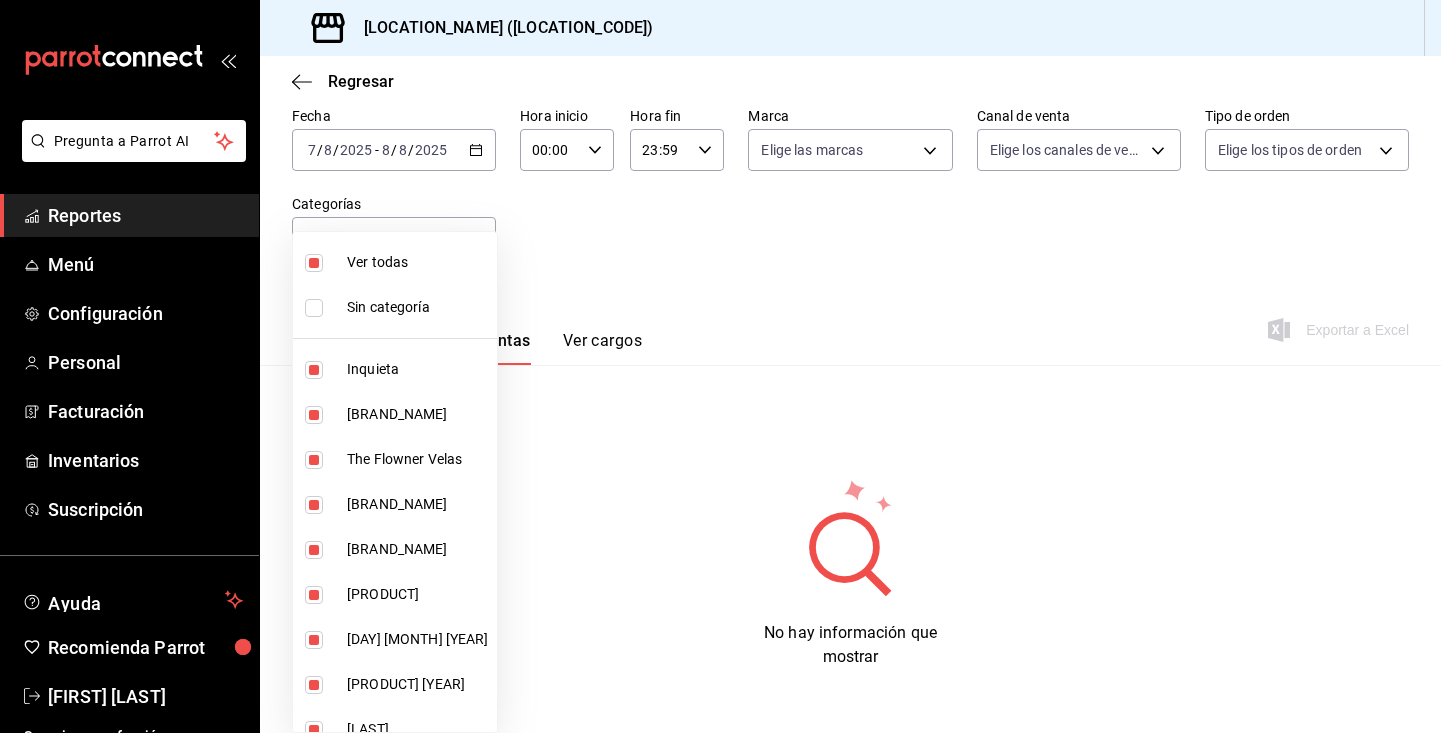 type on "[UUID],[UUID],[UUID],[UUID],[UUID],[UUID],[UUID],[UUID],[UUID],[UUID],[UUID],[UUID],[UUID],[UUID],[UUID],[UUID],[UUID],[UUID],[UUID],[UUID],[UUID],[UUID],[UUID],[UUID],[UUID],[UUID],[UUID]" 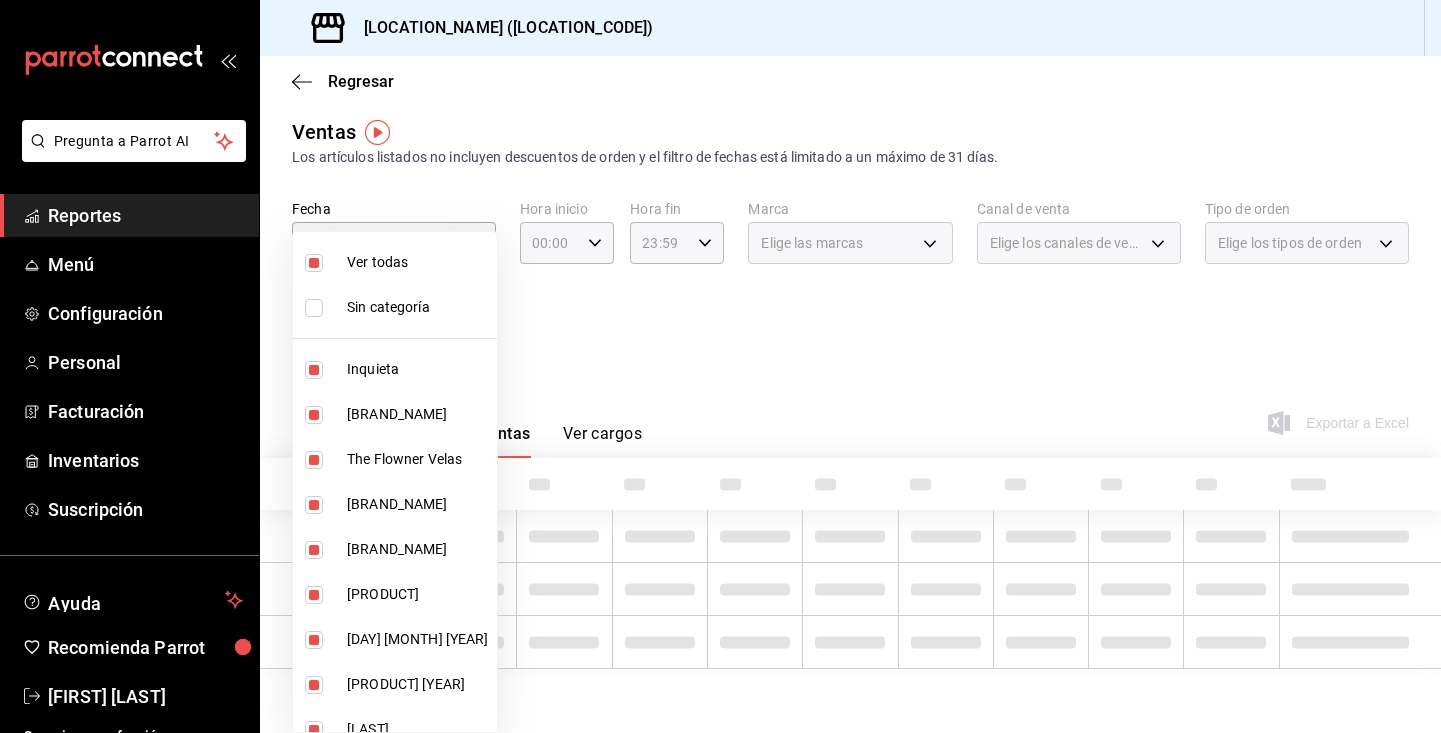click at bounding box center (720, 366) 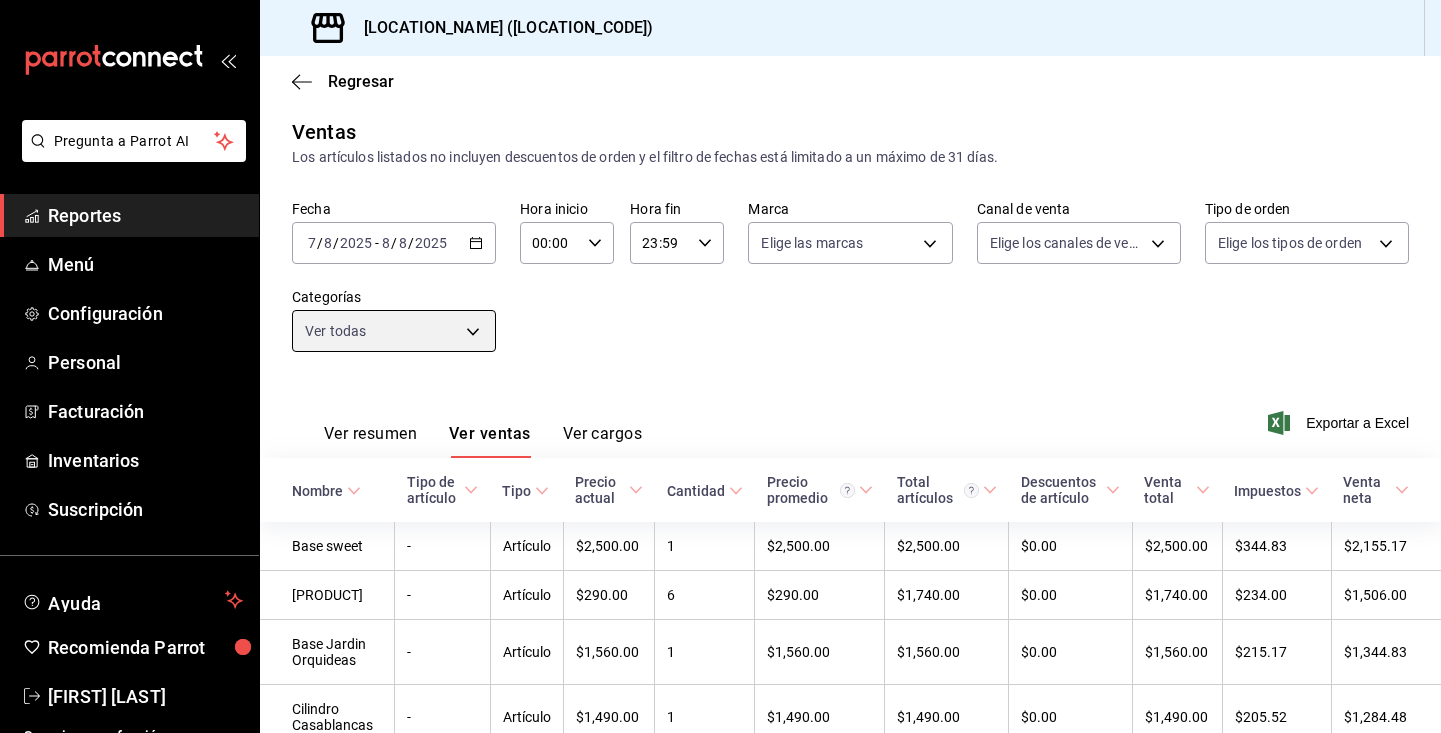 scroll, scrollTop: 99, scrollLeft: 0, axis: vertical 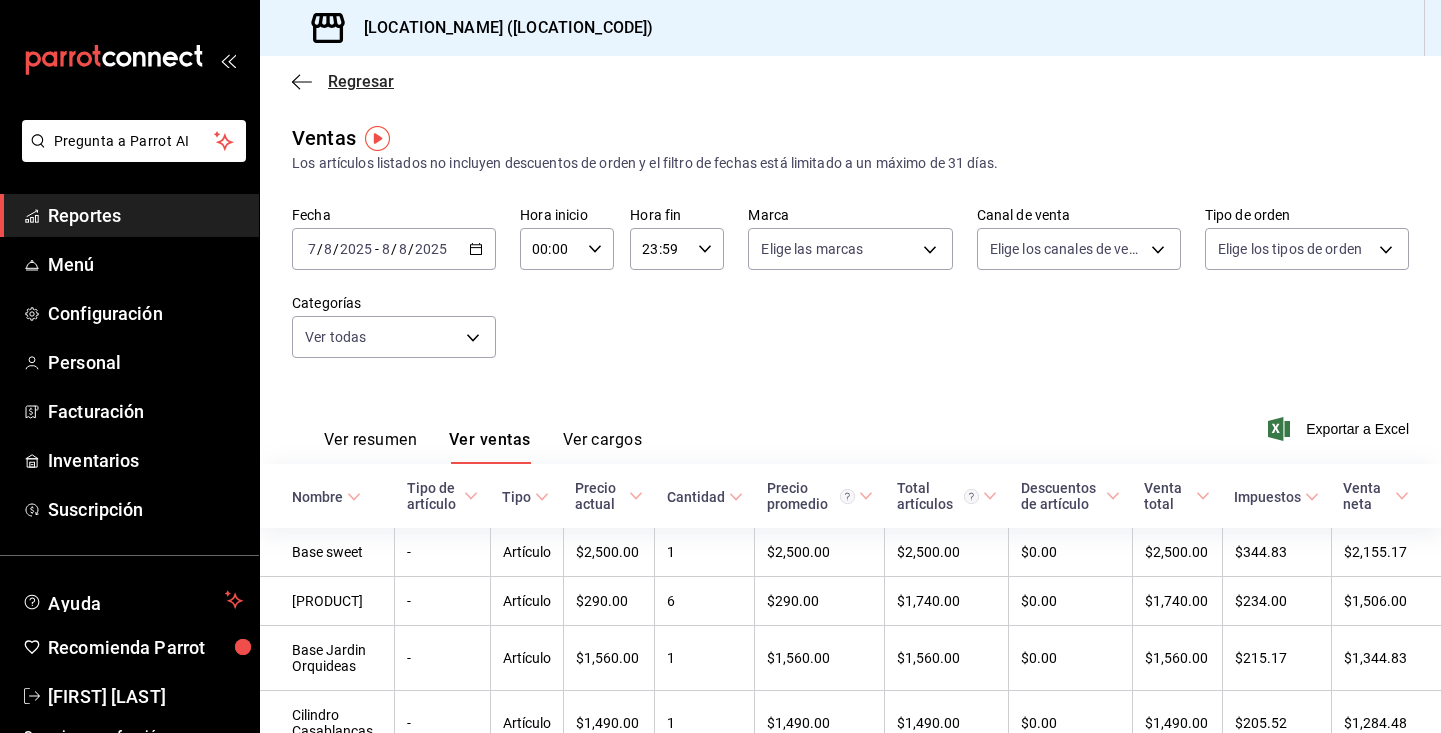 click 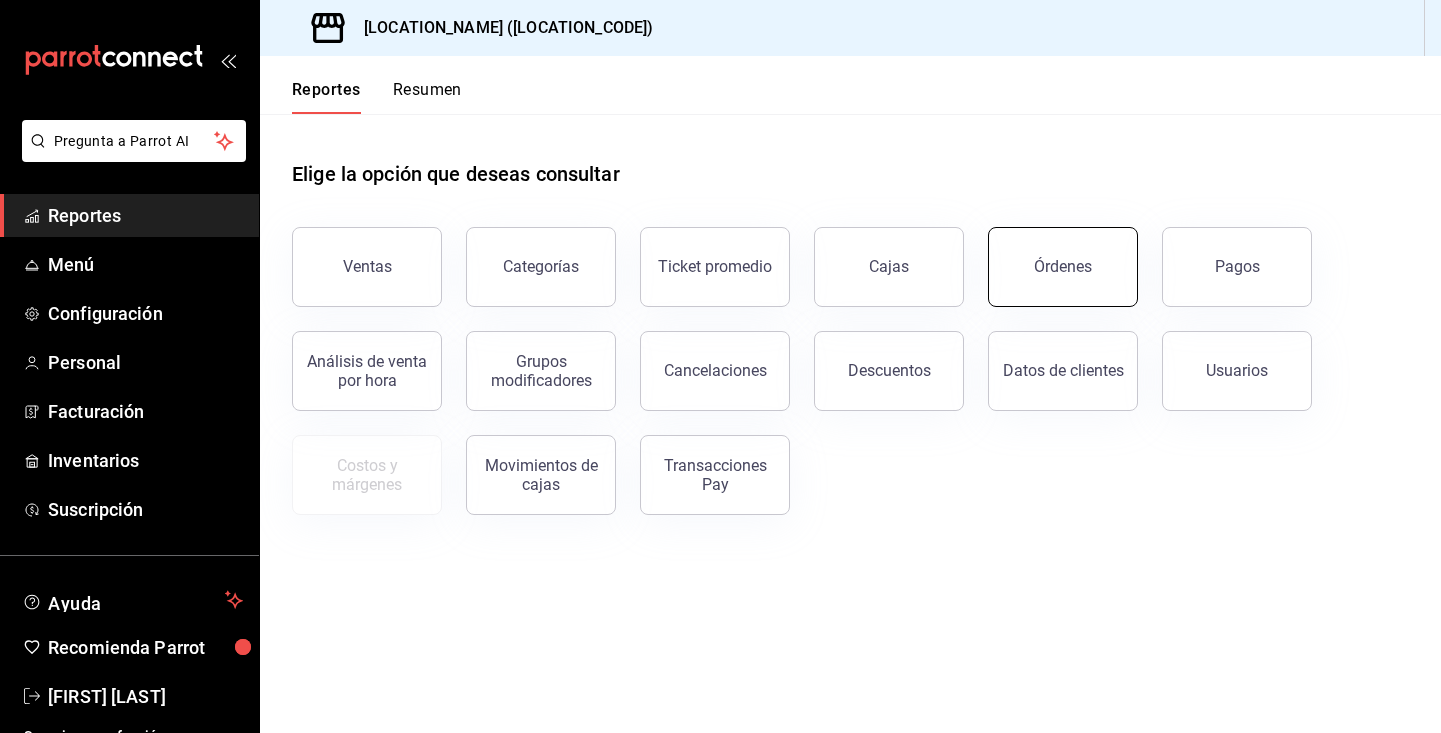 click on "Órdenes" at bounding box center (1063, 267) 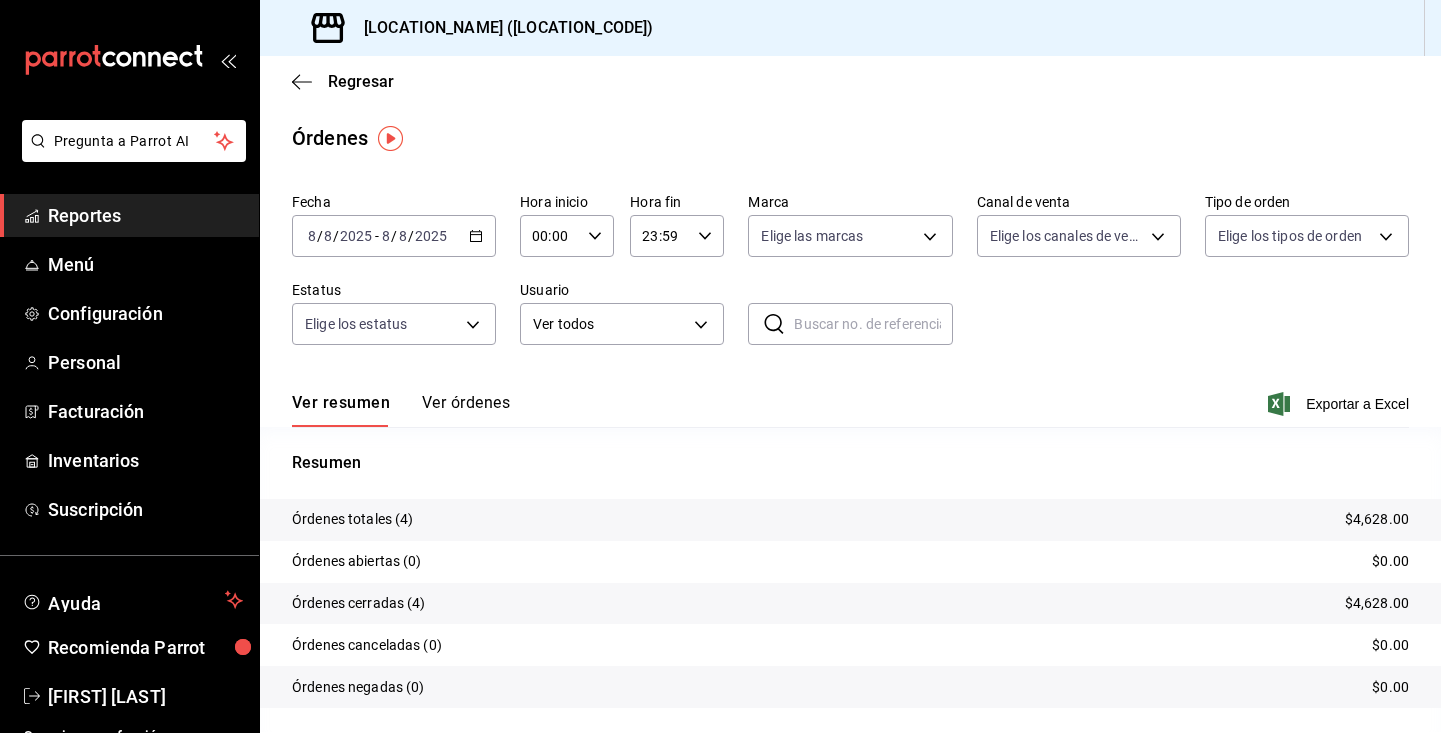 click on "2025-08-08 8 / 8 / 2025 - 2025-08-08 8 / 8 / 2025" at bounding box center [394, 236] 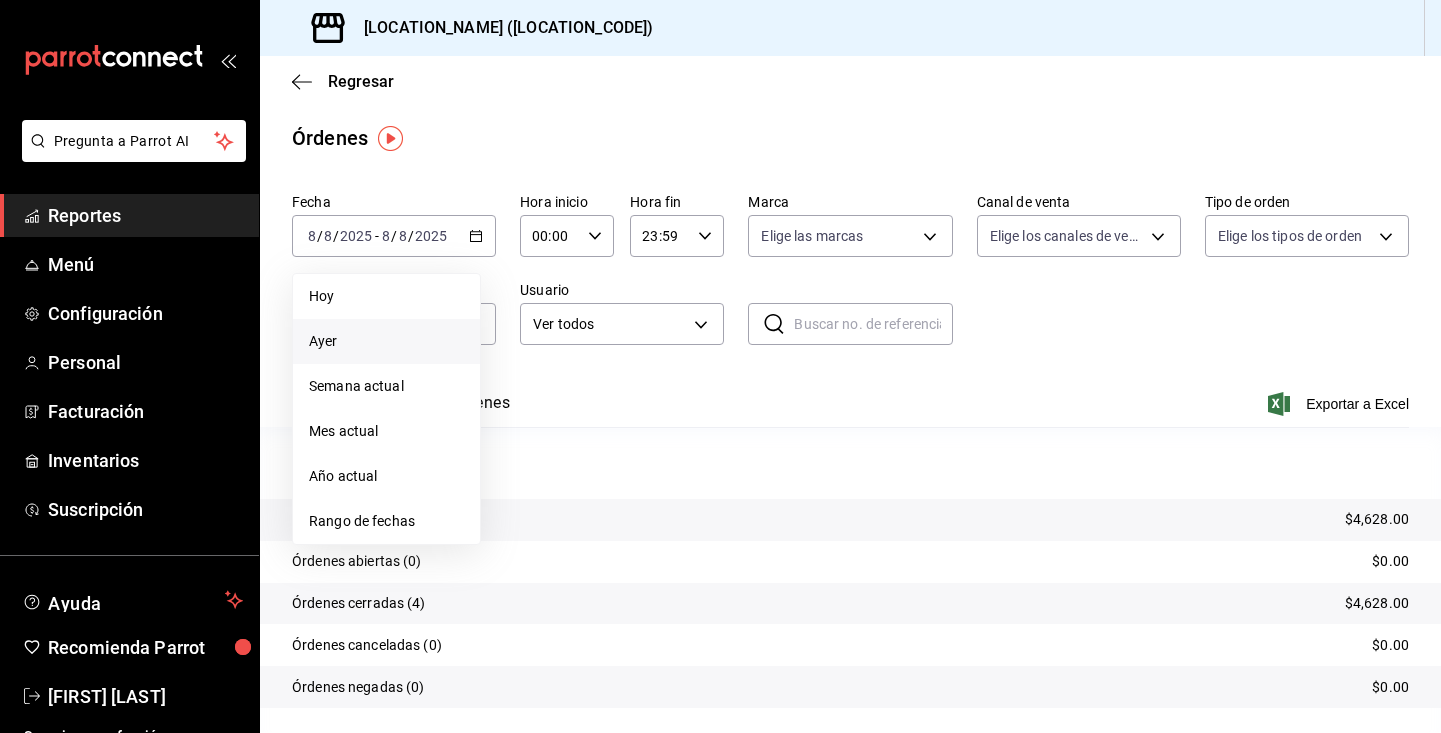 click on "Ayer" at bounding box center (386, 341) 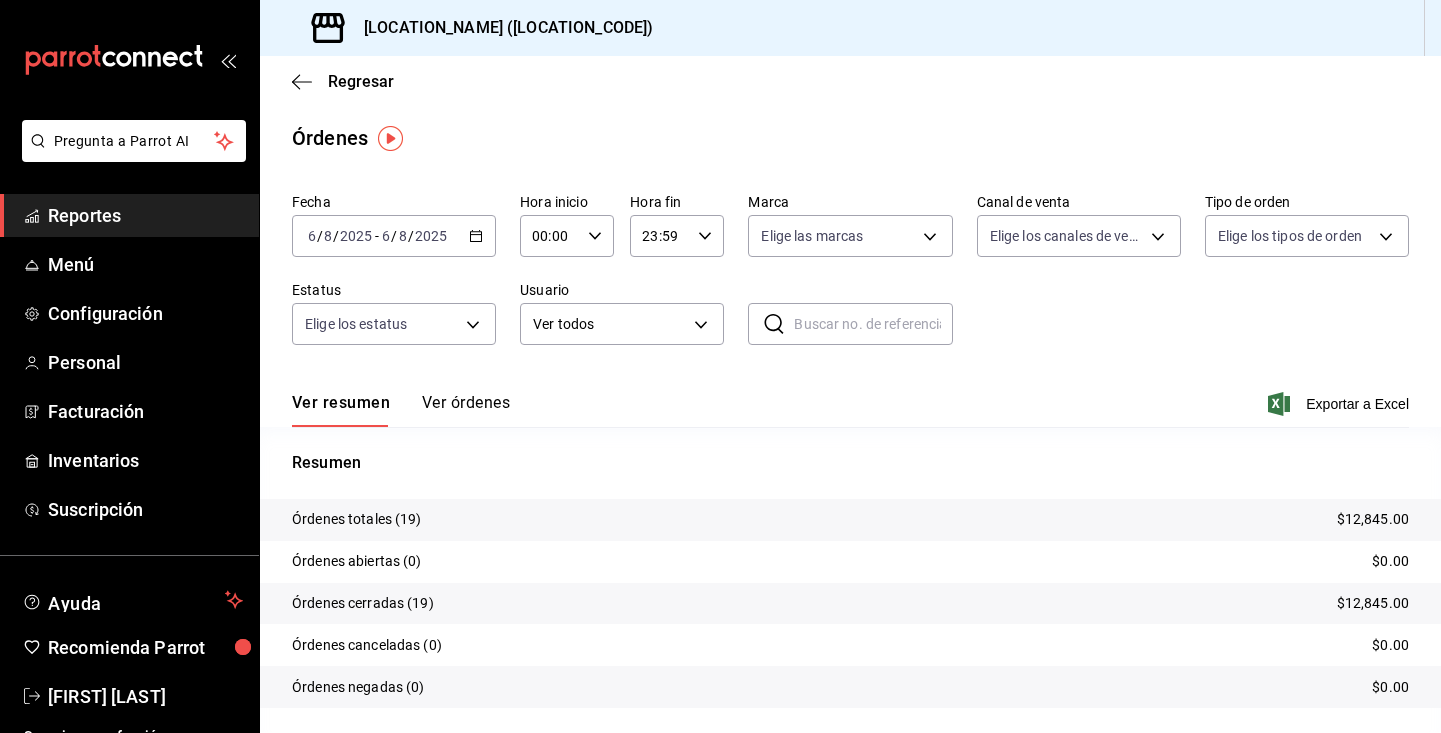 scroll, scrollTop: 52, scrollLeft: 0, axis: vertical 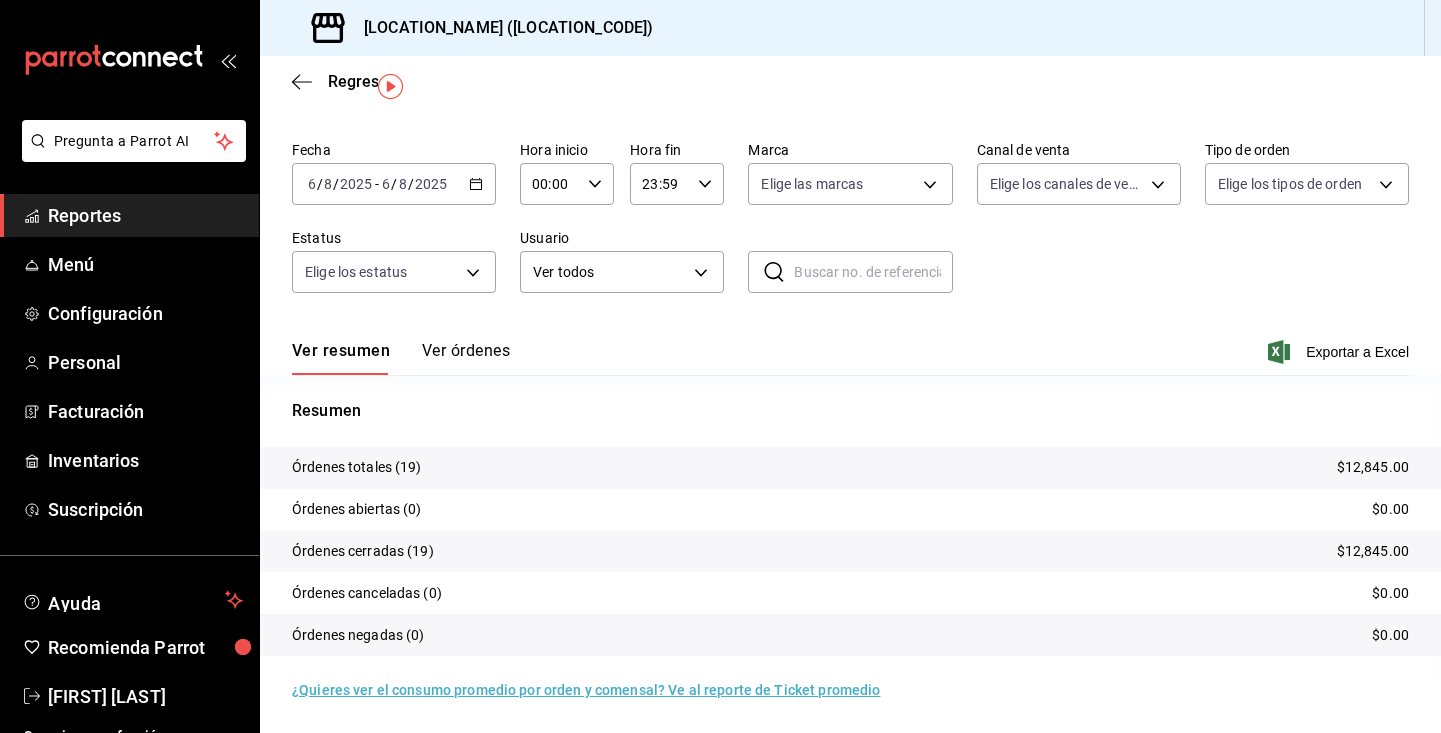 click on "Ver órdenes" at bounding box center [466, 358] 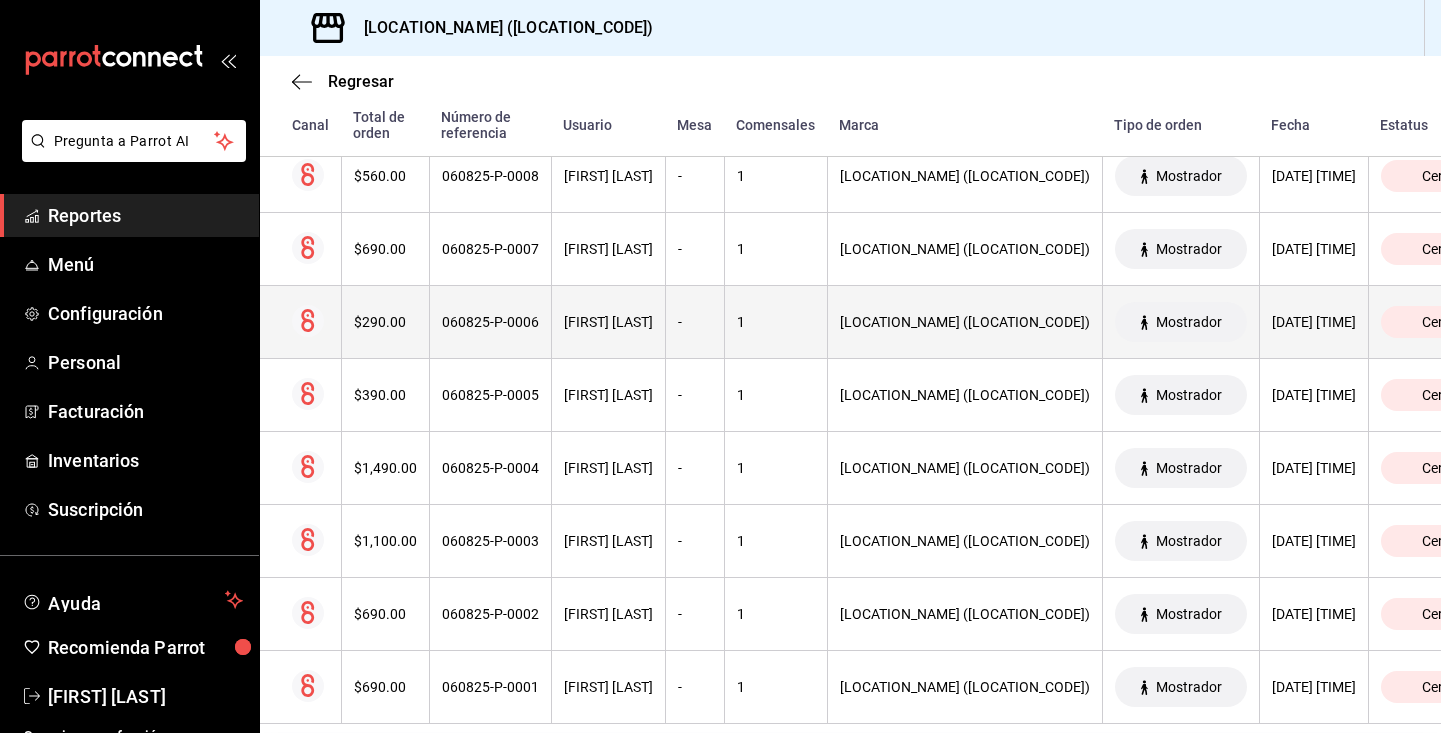 scroll, scrollTop: 1222, scrollLeft: 0, axis: vertical 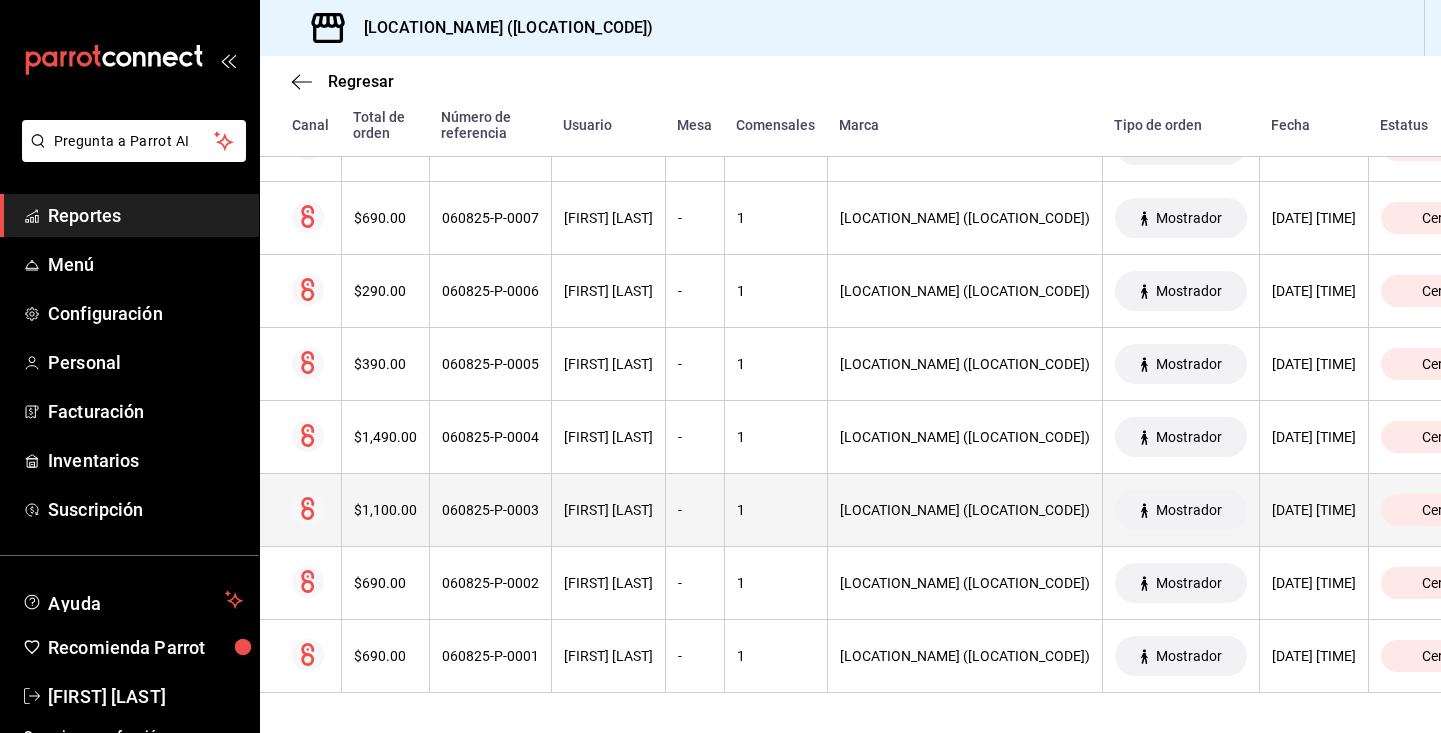 click on "060825-P-0003" at bounding box center [490, 510] 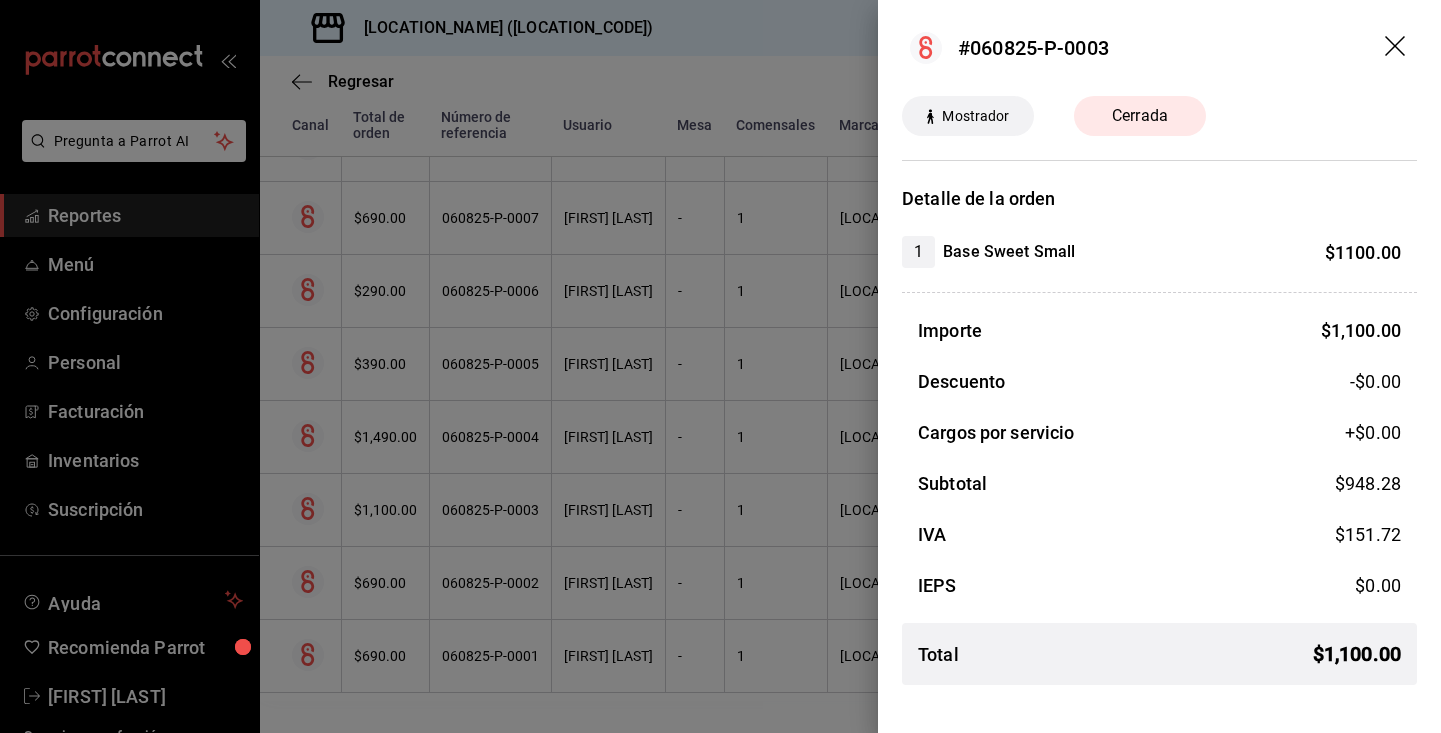 click 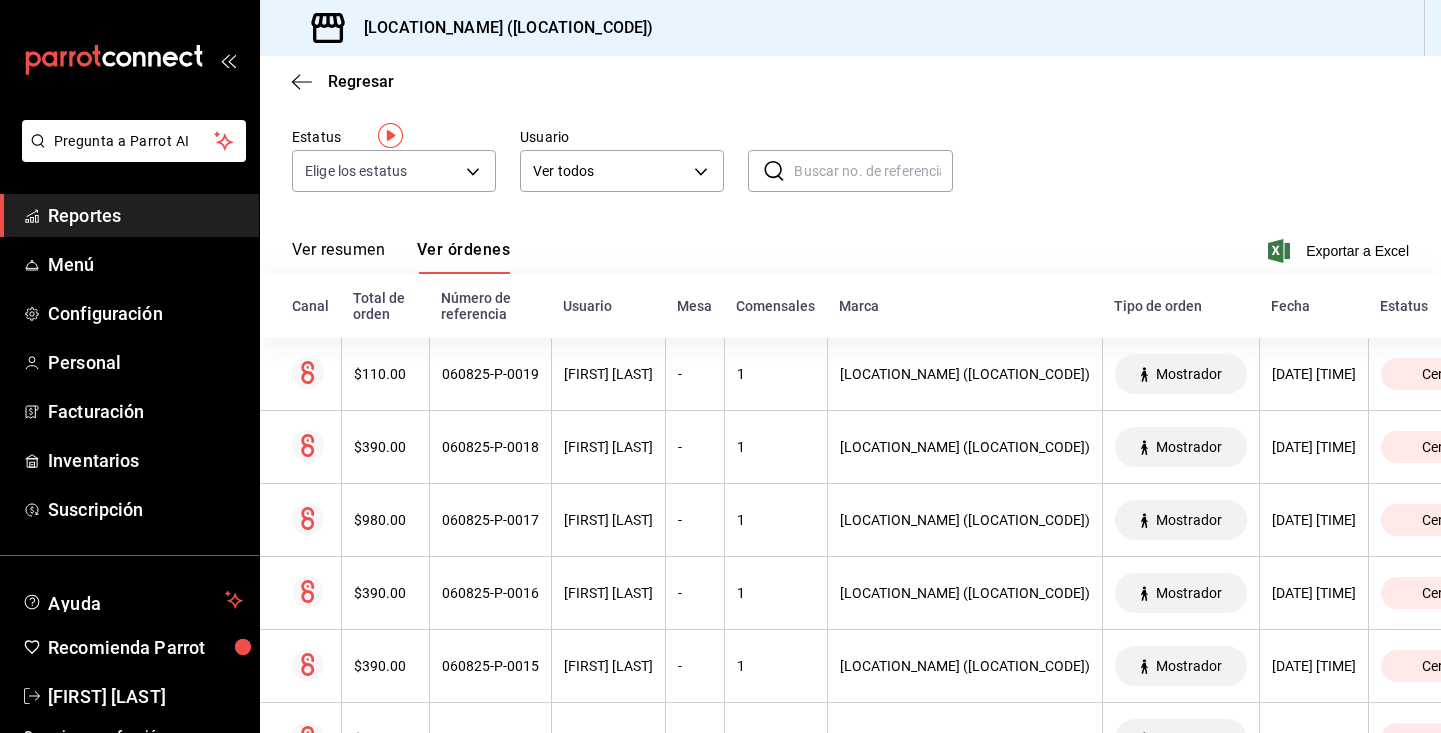 scroll, scrollTop: 0, scrollLeft: 0, axis: both 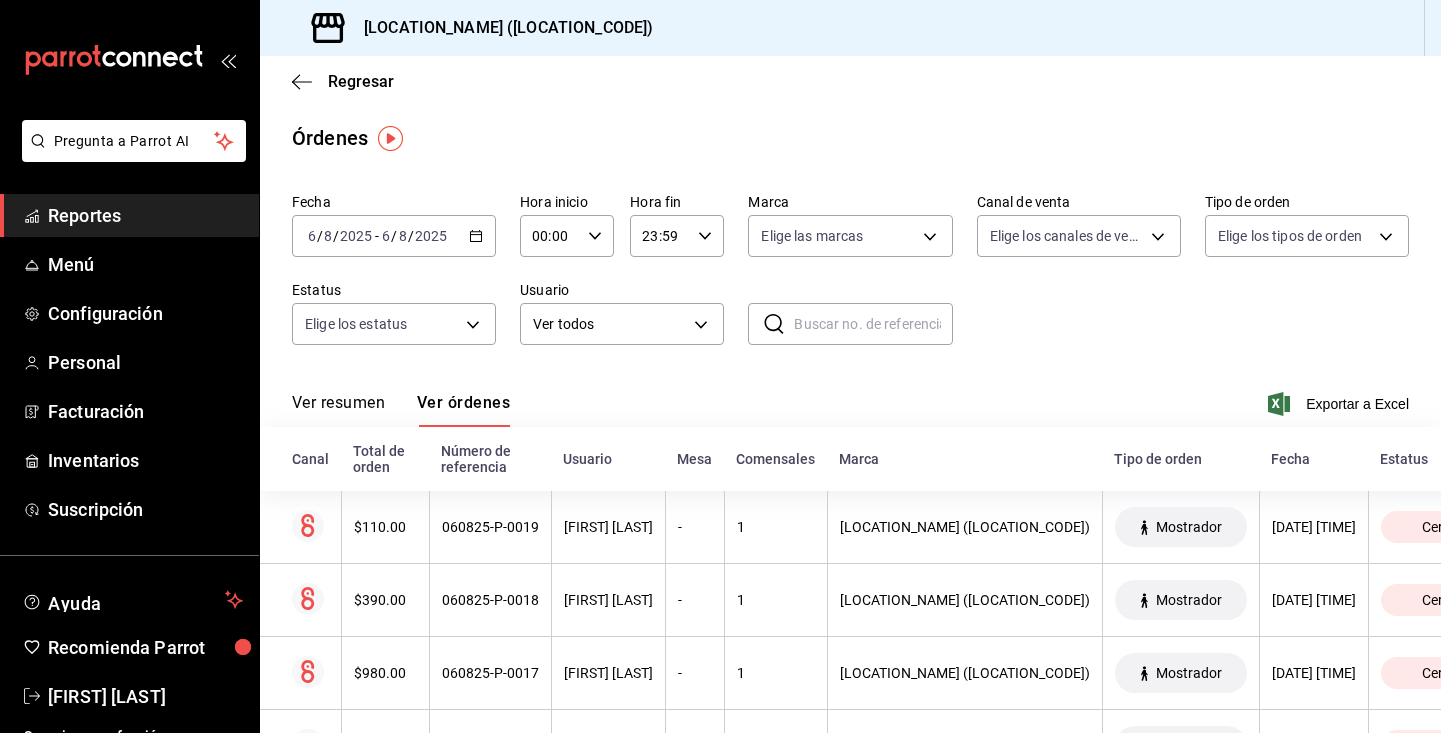 click 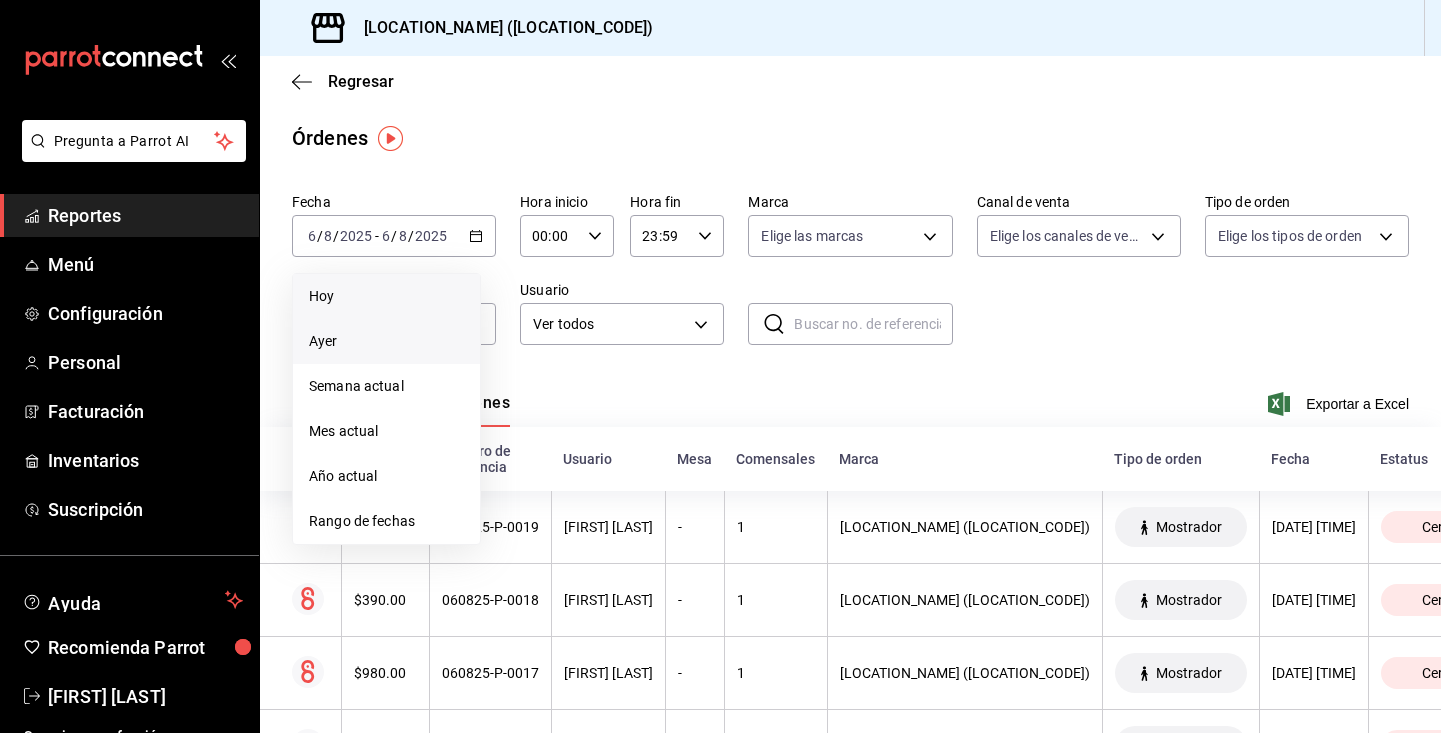click on "Hoy" at bounding box center [386, 296] 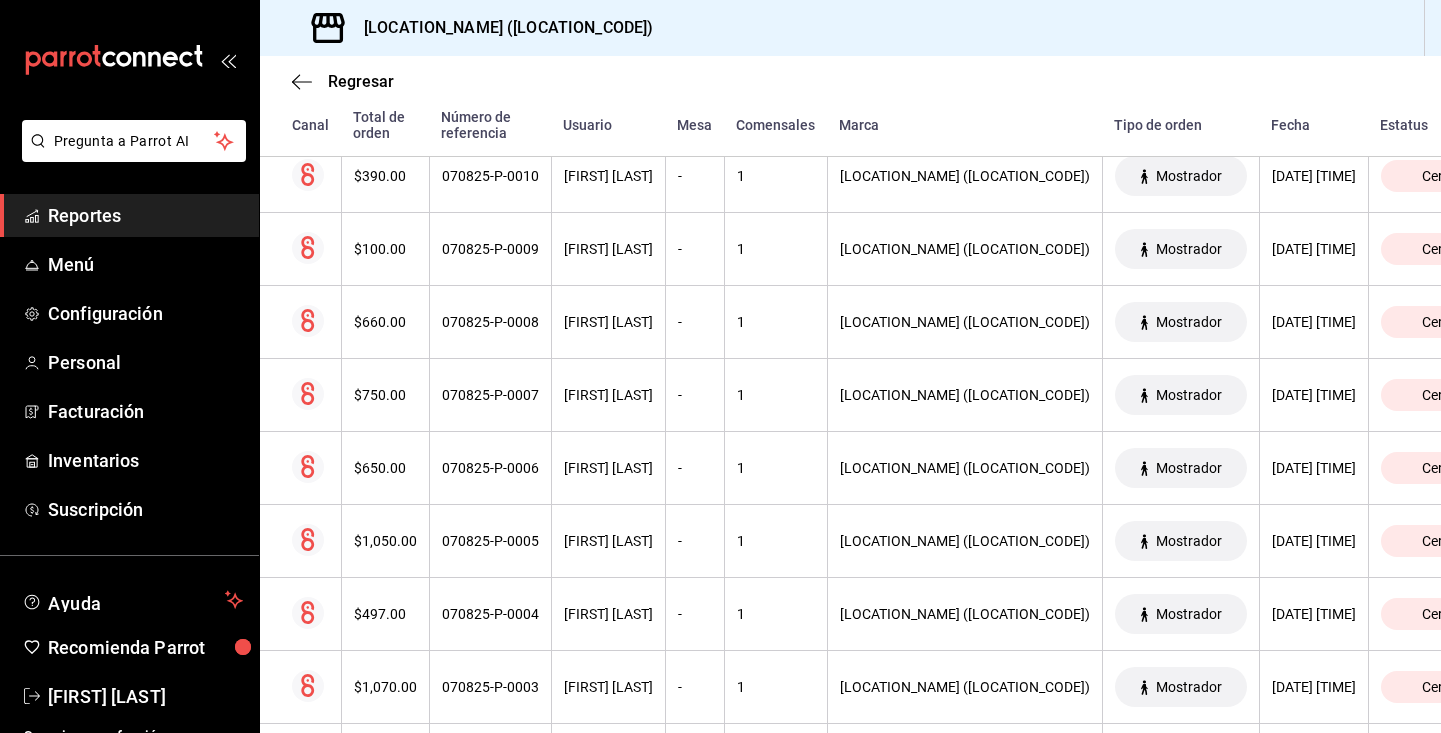 scroll, scrollTop: 1327, scrollLeft: 0, axis: vertical 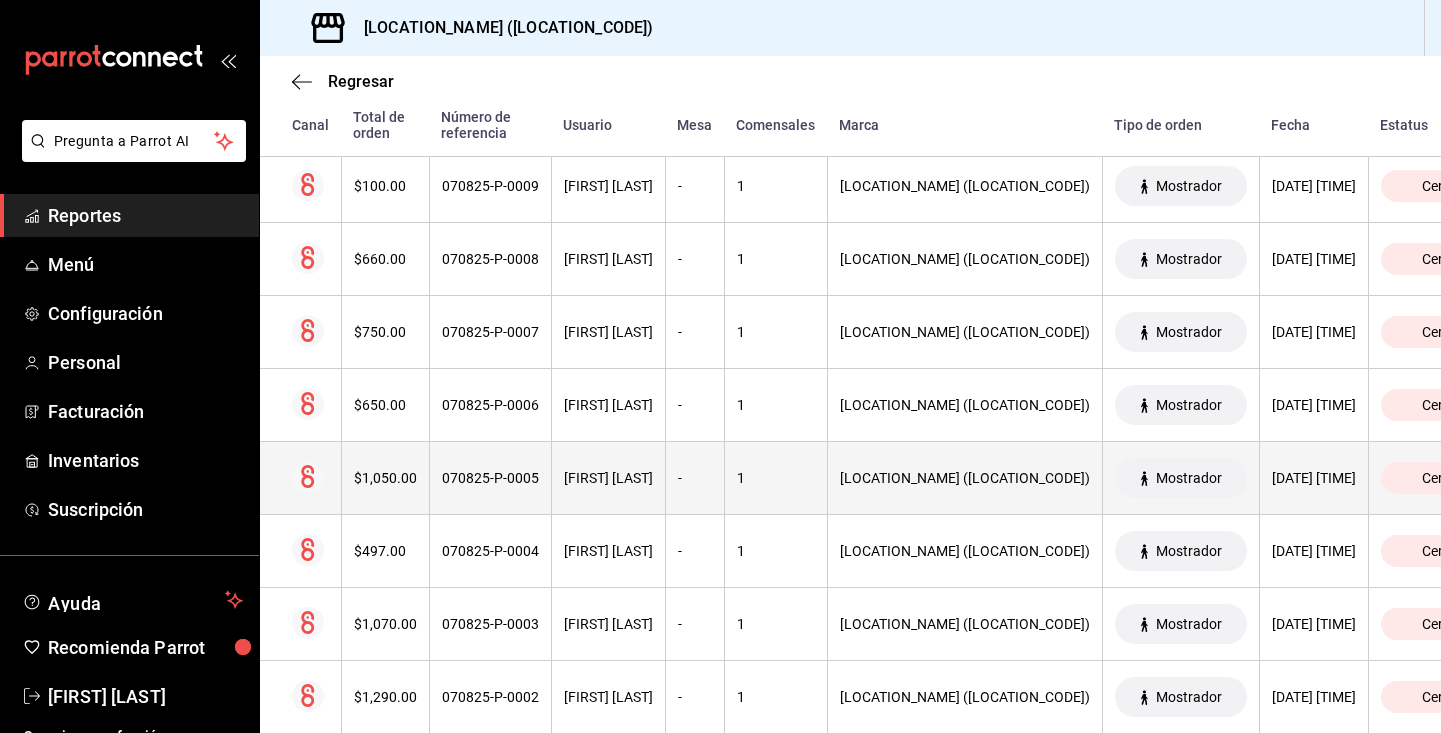 click on "[LOCATION_NAME] ([LOCATION_CODE])" at bounding box center [965, 478] 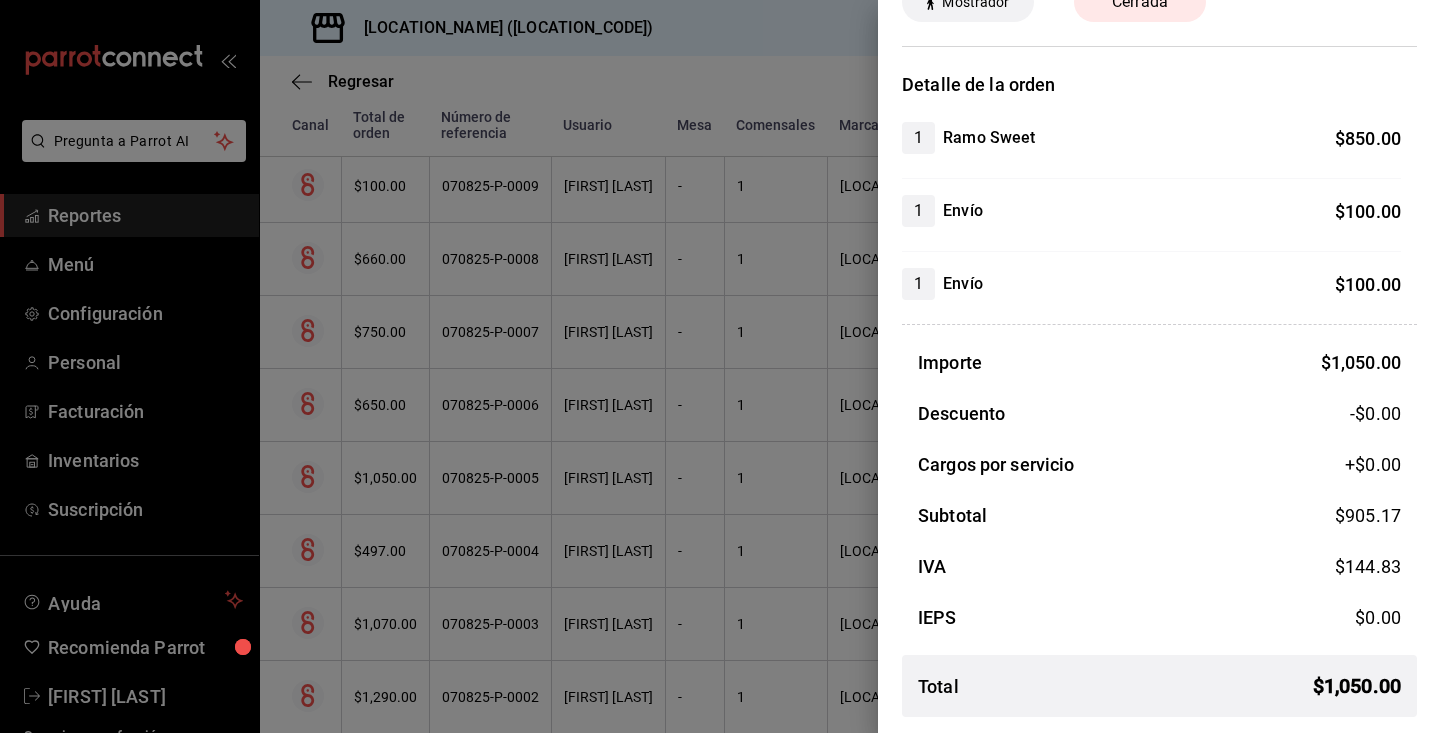 scroll, scrollTop: 0, scrollLeft: 0, axis: both 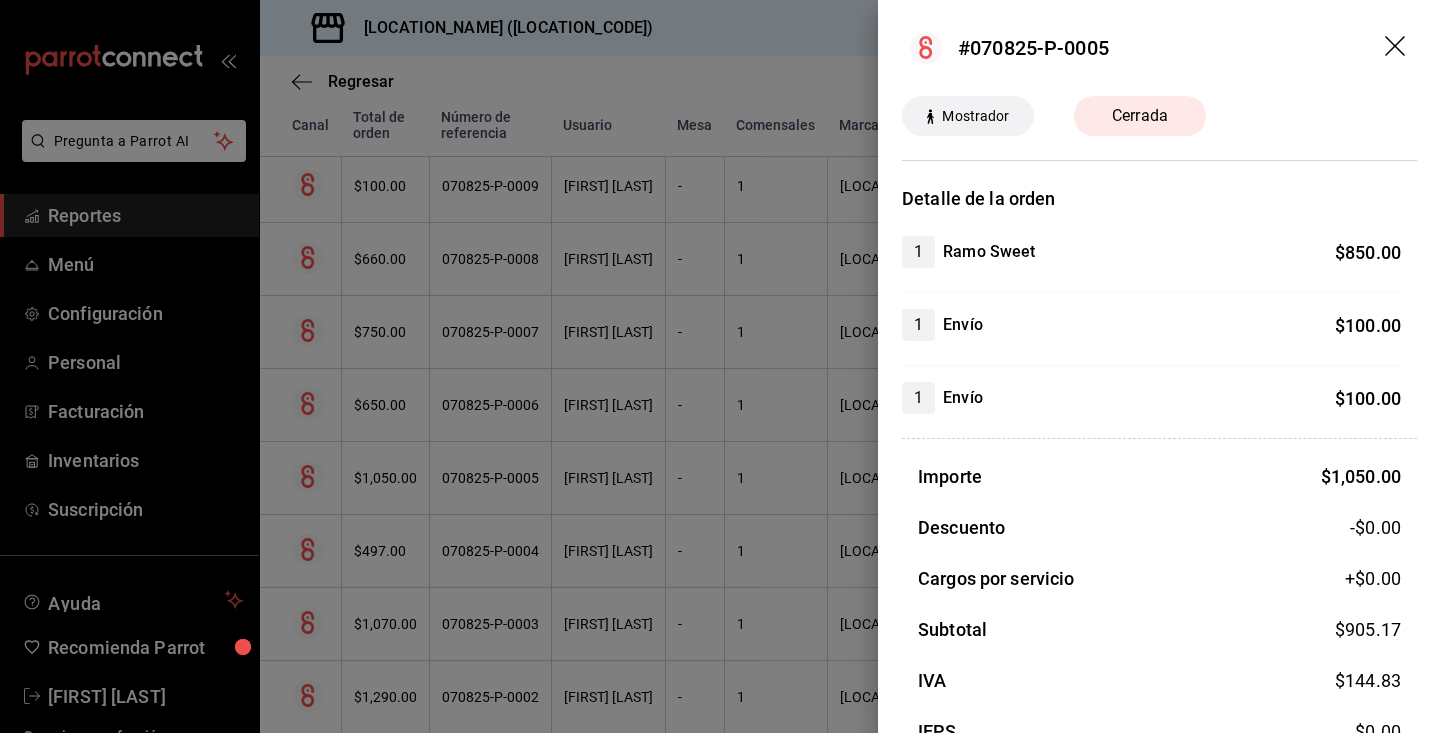 click 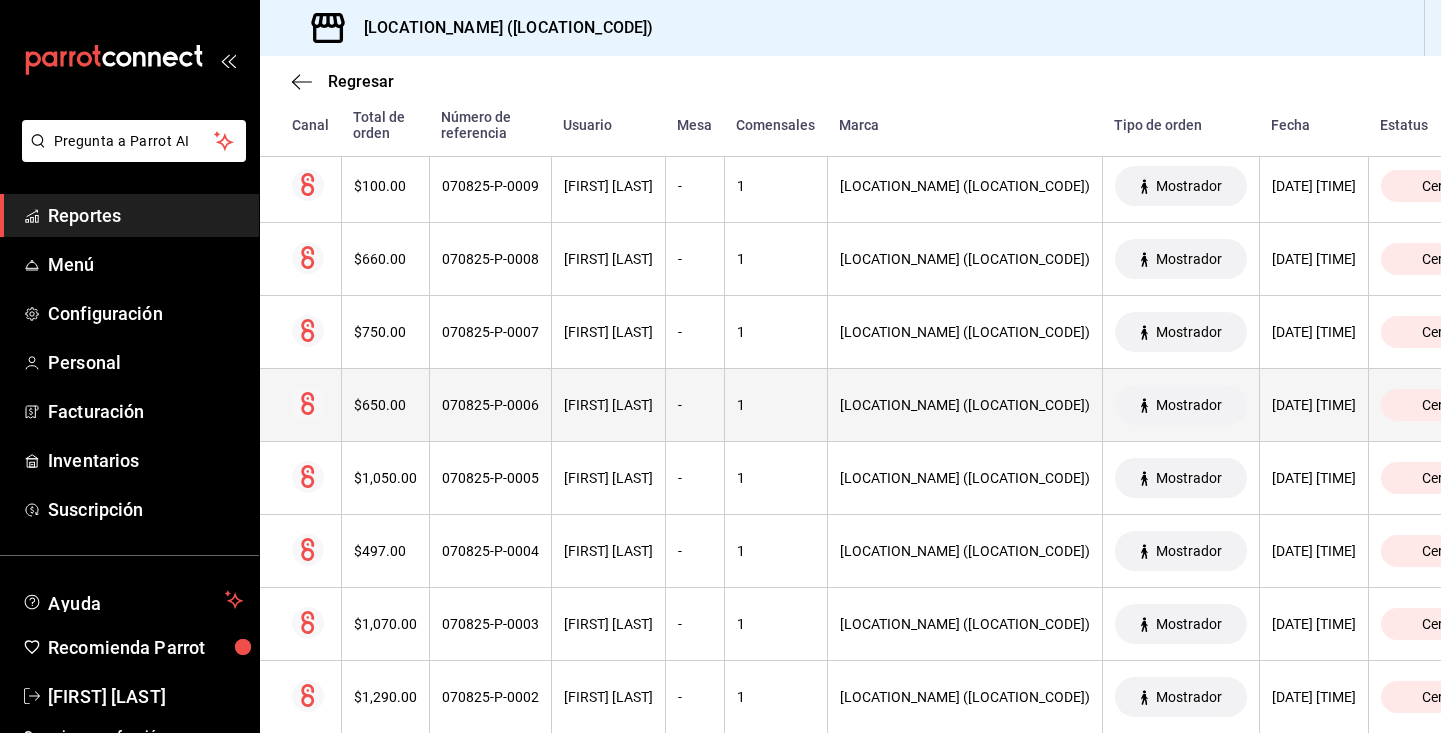 scroll, scrollTop: 1441, scrollLeft: 0, axis: vertical 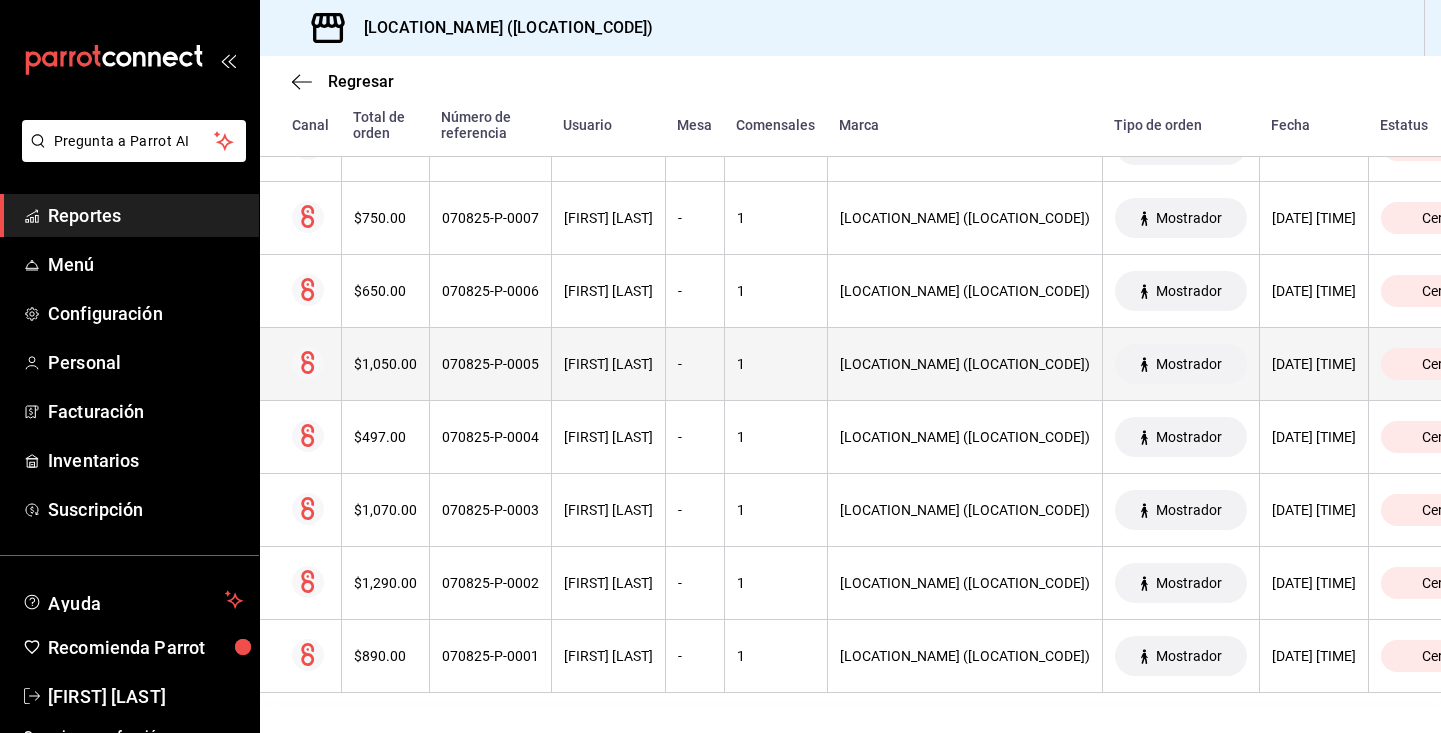 click on "[DATE] [TIME]" at bounding box center [1313, 364] 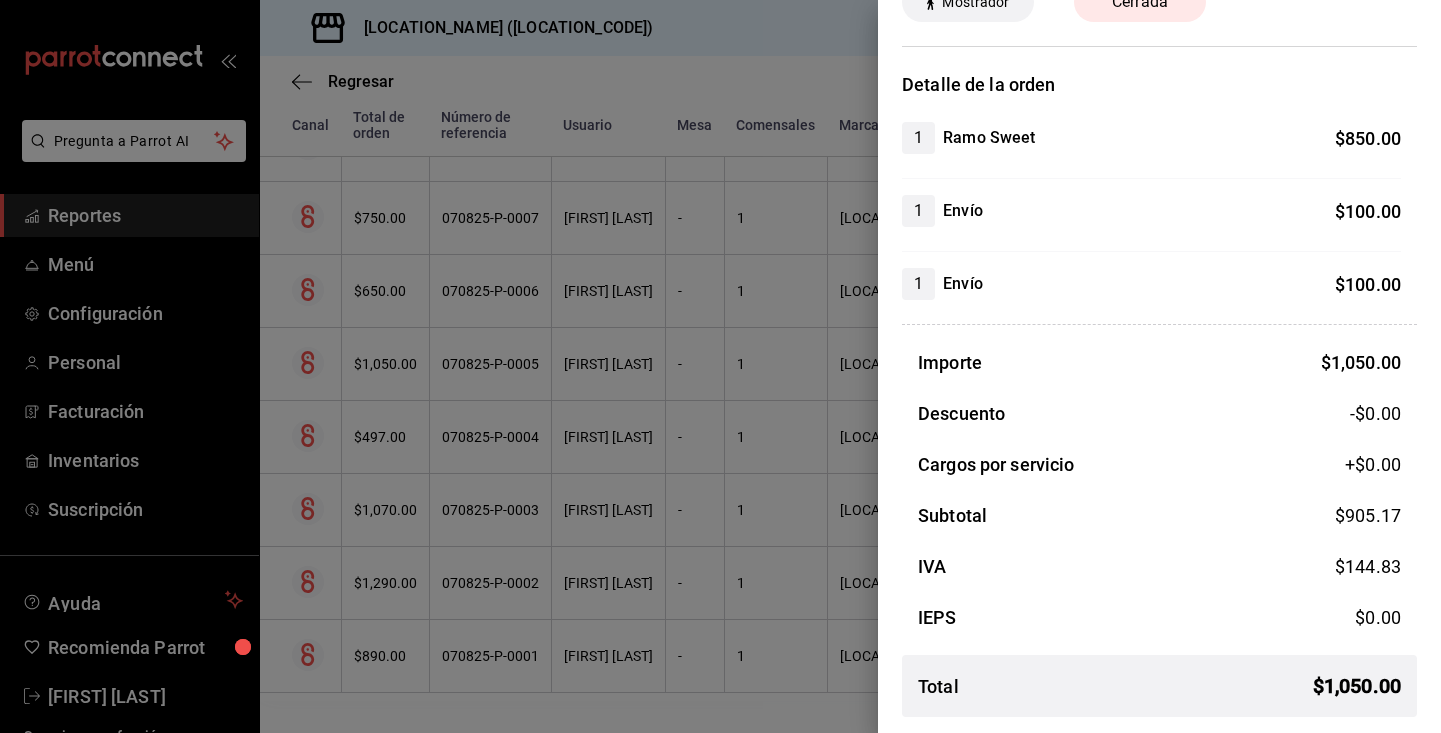 scroll, scrollTop: 0, scrollLeft: 0, axis: both 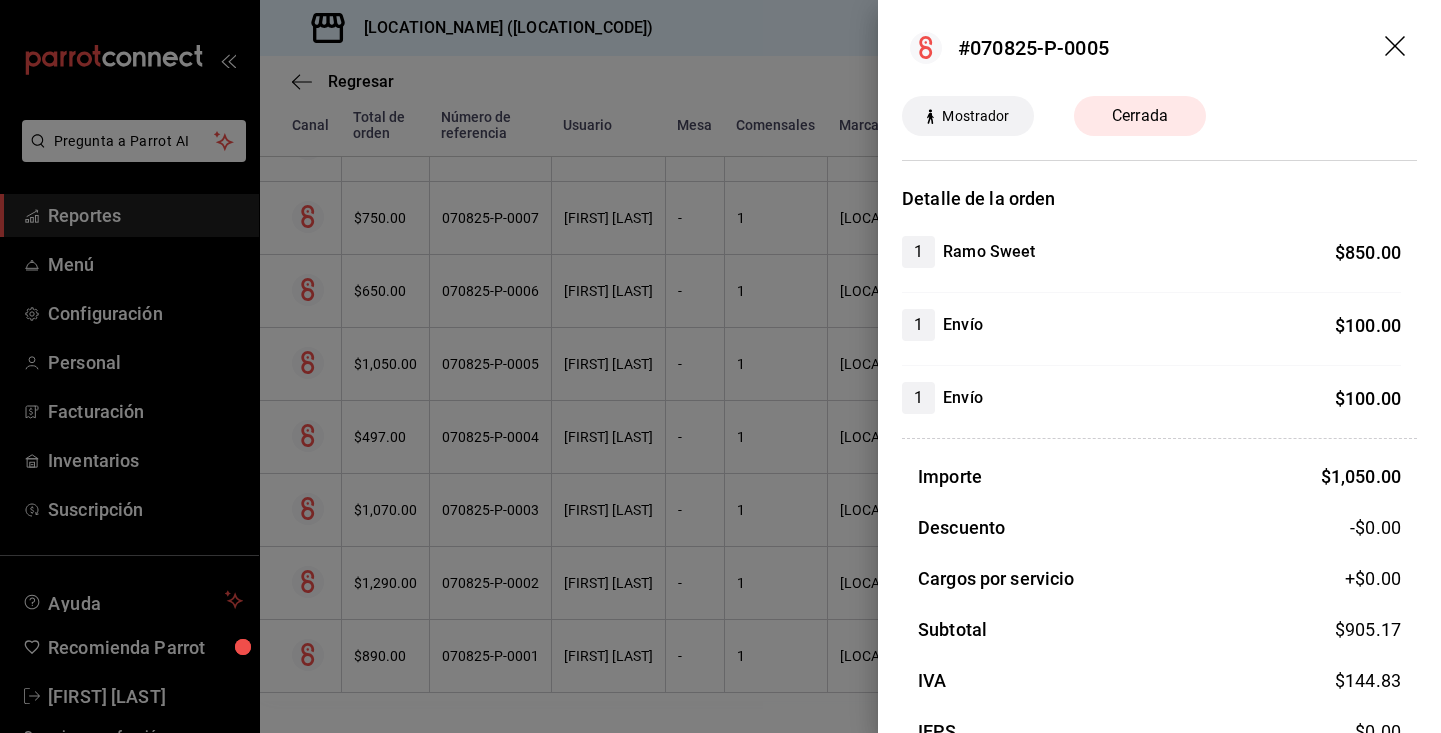 click 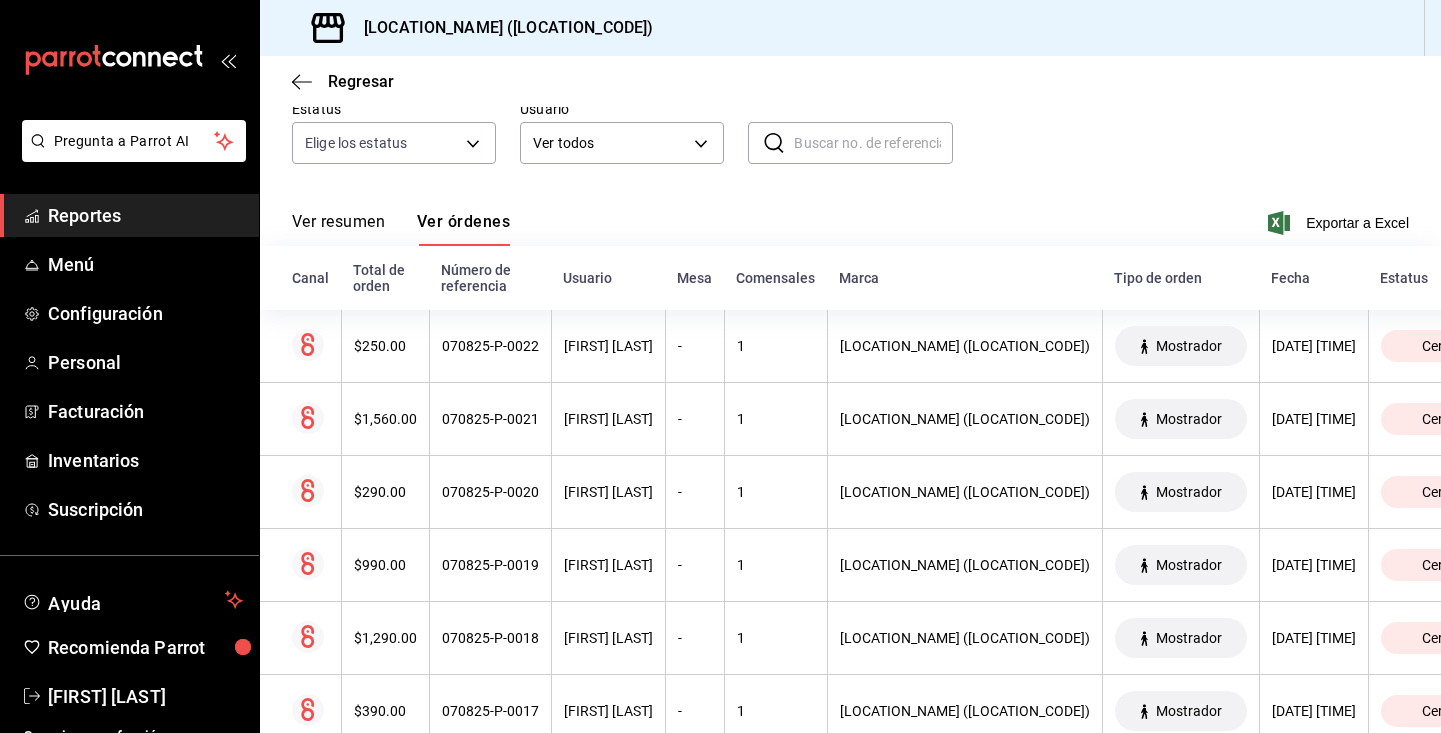 scroll, scrollTop: 0, scrollLeft: 0, axis: both 